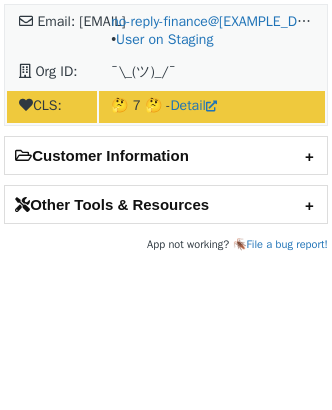 scroll, scrollTop: 0, scrollLeft: 0, axis: both 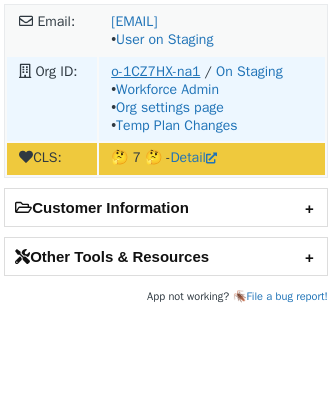 click on "o-1CZ7HX-na1" at bounding box center (155, 71) 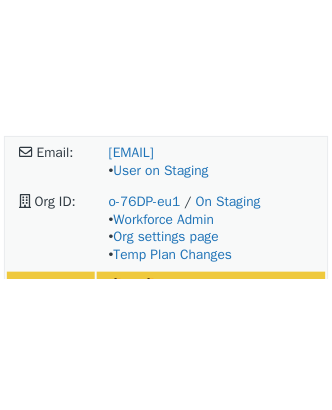scroll, scrollTop: 0, scrollLeft: 0, axis: both 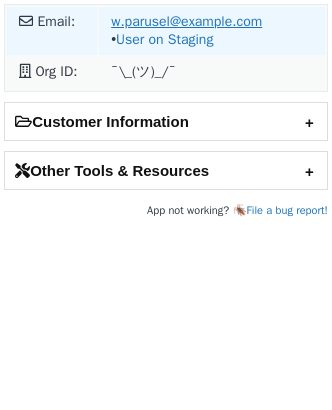 click on "w.parusel@example.com" at bounding box center (186, 21) 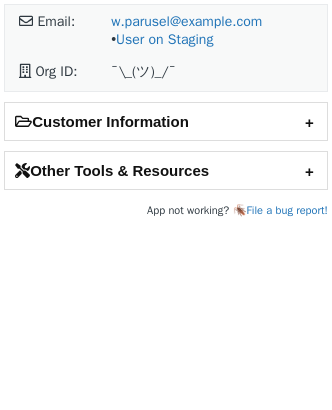 scroll, scrollTop: 0, scrollLeft: 0, axis: both 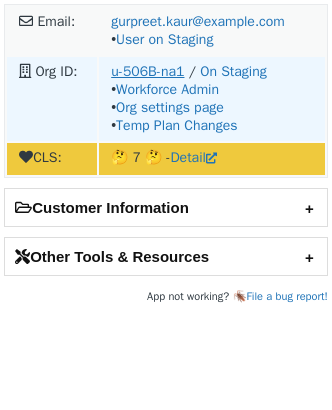 click on "u-506B-na1" at bounding box center [147, 71] 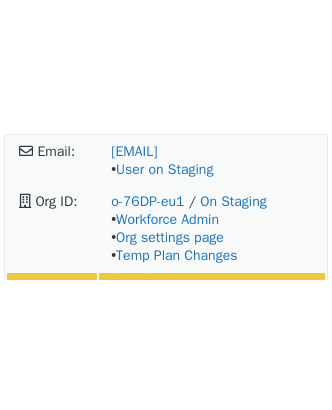 scroll, scrollTop: 0, scrollLeft: 0, axis: both 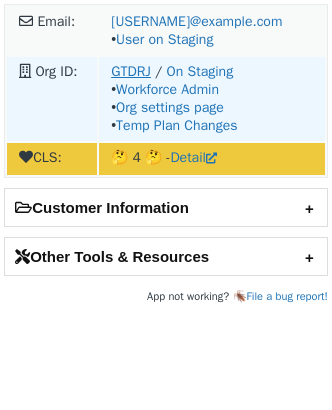 click on "GTDRJ" at bounding box center [131, 71] 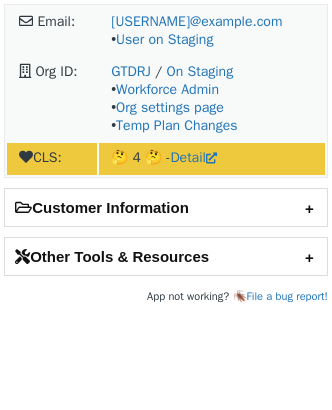 scroll, scrollTop: 0, scrollLeft: 0, axis: both 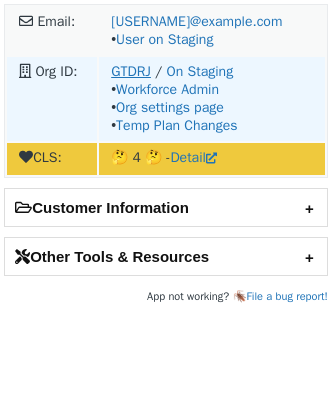 click on "GTDRJ" at bounding box center (131, 71) 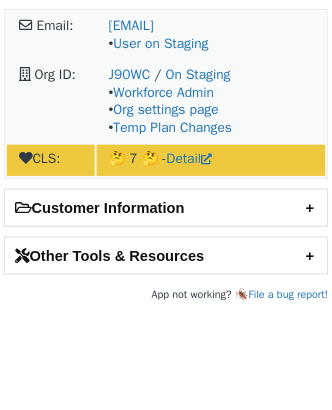 scroll, scrollTop: 0, scrollLeft: 0, axis: both 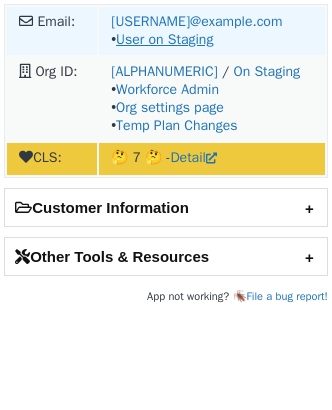 click on "User on Staging" at bounding box center [164, 39] 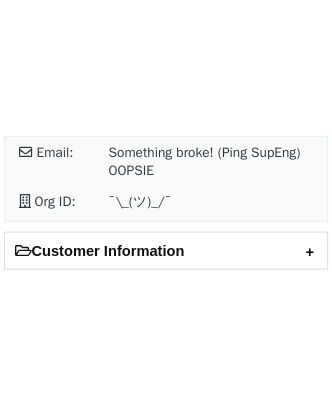 scroll, scrollTop: 0, scrollLeft: 0, axis: both 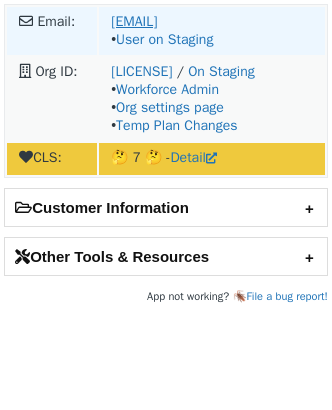 click on "[EMAIL]" at bounding box center (134, 21) 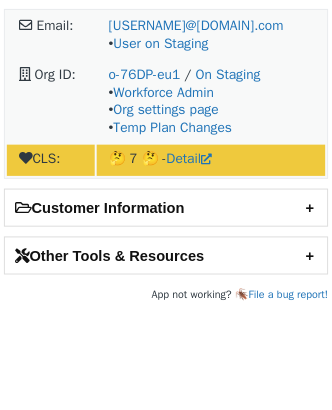 scroll, scrollTop: 0, scrollLeft: 0, axis: both 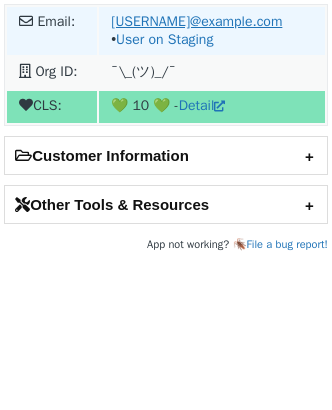 click on "jordan@fullstory.com" at bounding box center [196, 21] 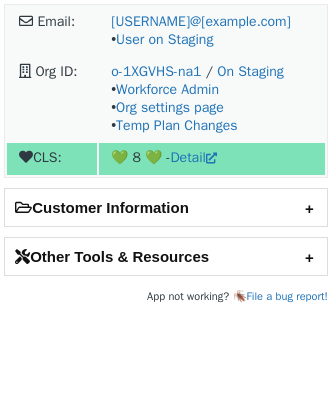 scroll, scrollTop: 0, scrollLeft: 0, axis: both 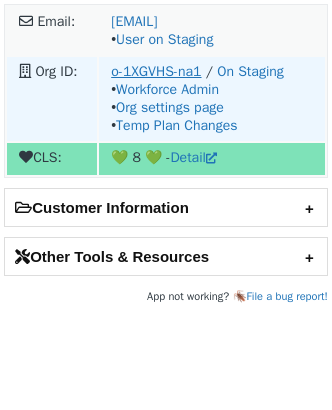 click on "o-1XGVHS-na1" at bounding box center (156, 71) 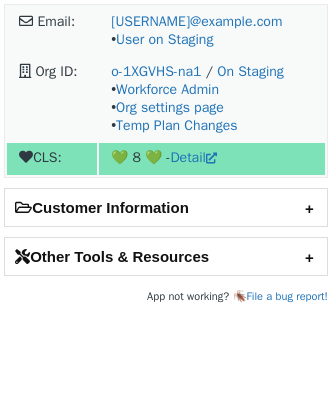 scroll, scrollTop: 0, scrollLeft: 0, axis: both 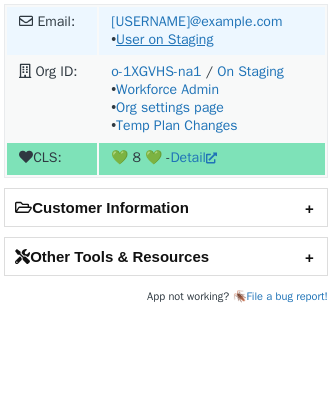 click on "User on Staging" at bounding box center [164, 39] 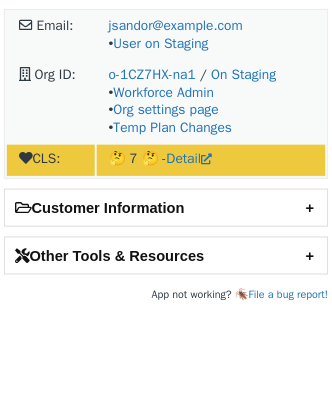 scroll, scrollTop: 0, scrollLeft: 0, axis: both 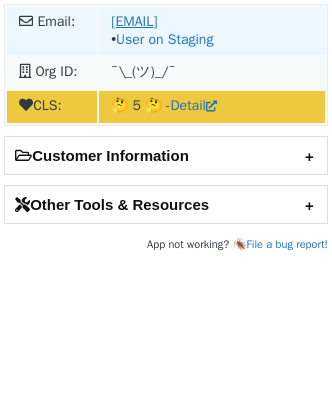 click on "gnikolaeva@pagerduty.com" at bounding box center [134, 21] 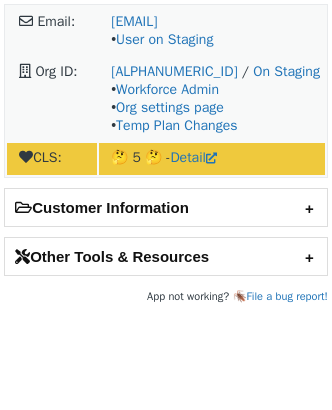 scroll, scrollTop: 0, scrollLeft: 0, axis: both 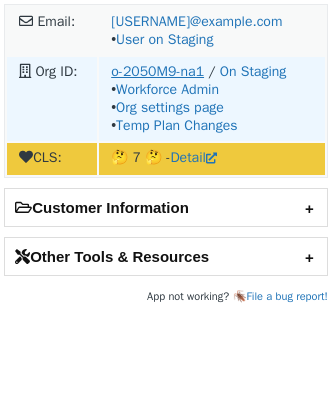 click on "o-2050M9-na1" at bounding box center (157, 71) 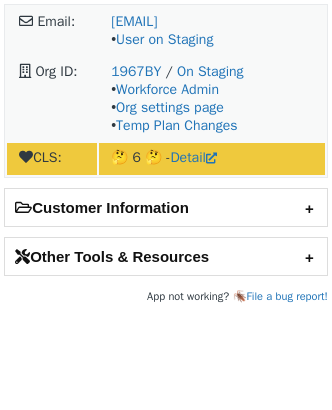scroll, scrollTop: 0, scrollLeft: 0, axis: both 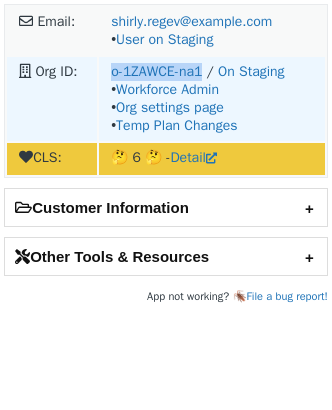 copy on "o-1ZAWCE-na1" 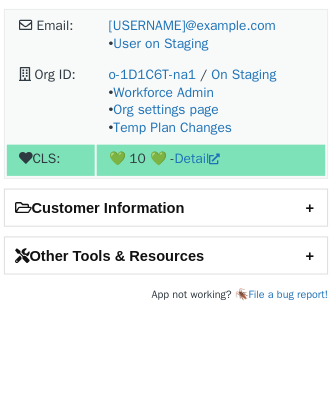 scroll, scrollTop: 0, scrollLeft: 0, axis: both 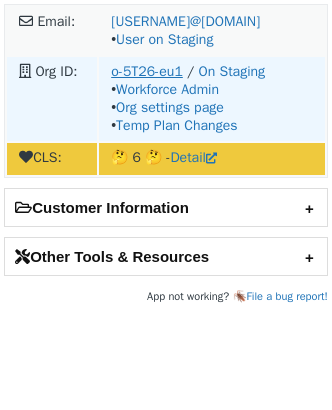 click on "o-5T26-eu1" at bounding box center [147, 71] 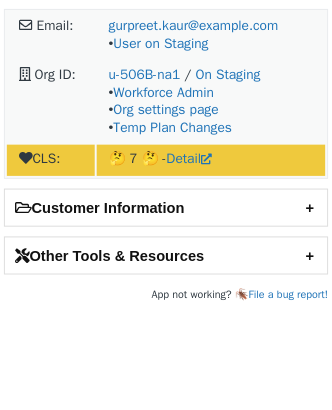 scroll, scrollTop: 0, scrollLeft: 0, axis: both 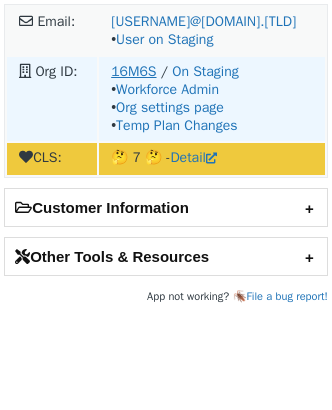 click on "16M6S" at bounding box center [133, 71] 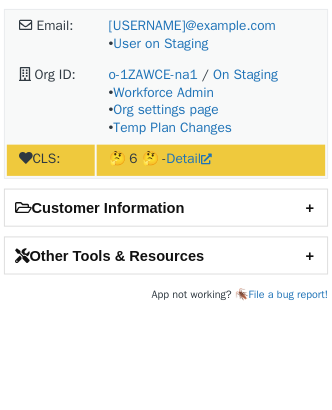 scroll, scrollTop: 0, scrollLeft: 0, axis: both 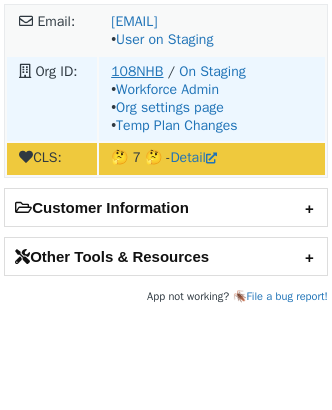 click on "108NHB" at bounding box center [137, 71] 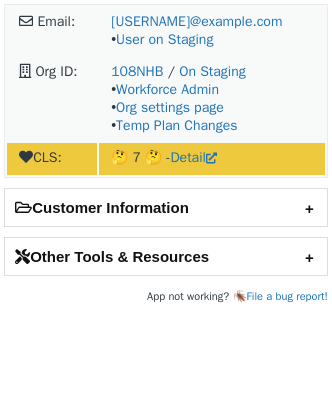 scroll, scrollTop: 0, scrollLeft: 0, axis: both 